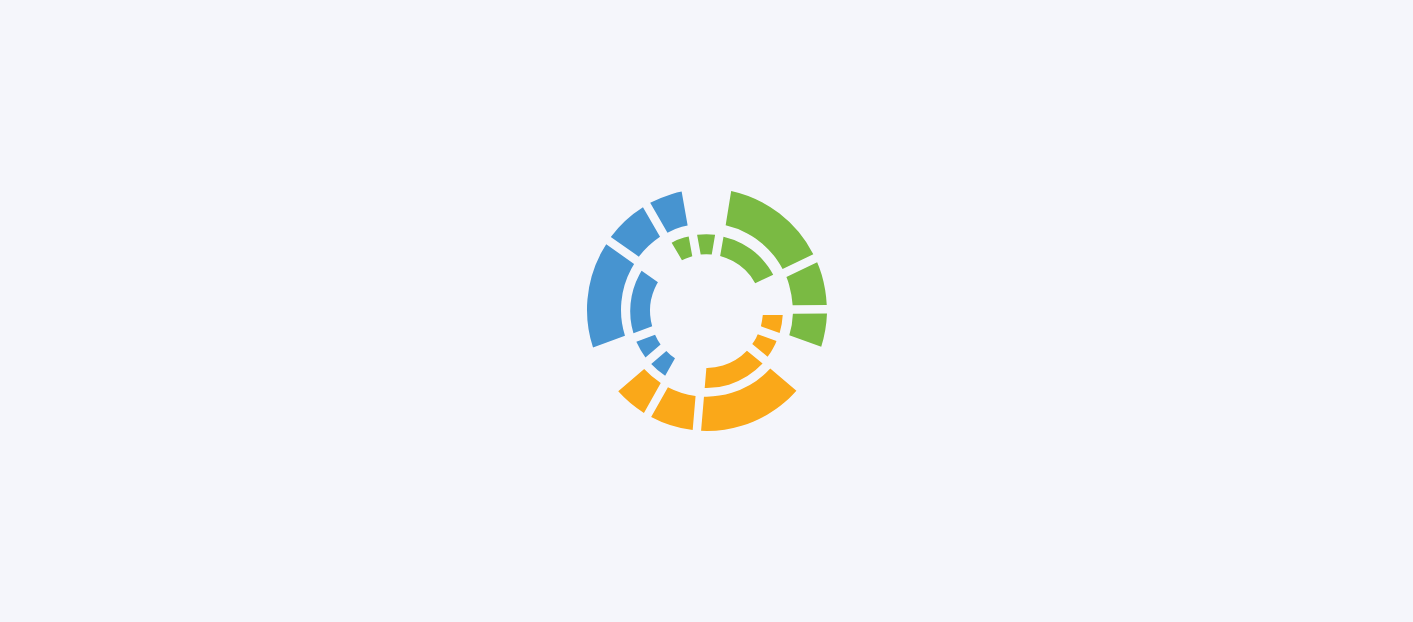 scroll, scrollTop: 0, scrollLeft: 0, axis: both 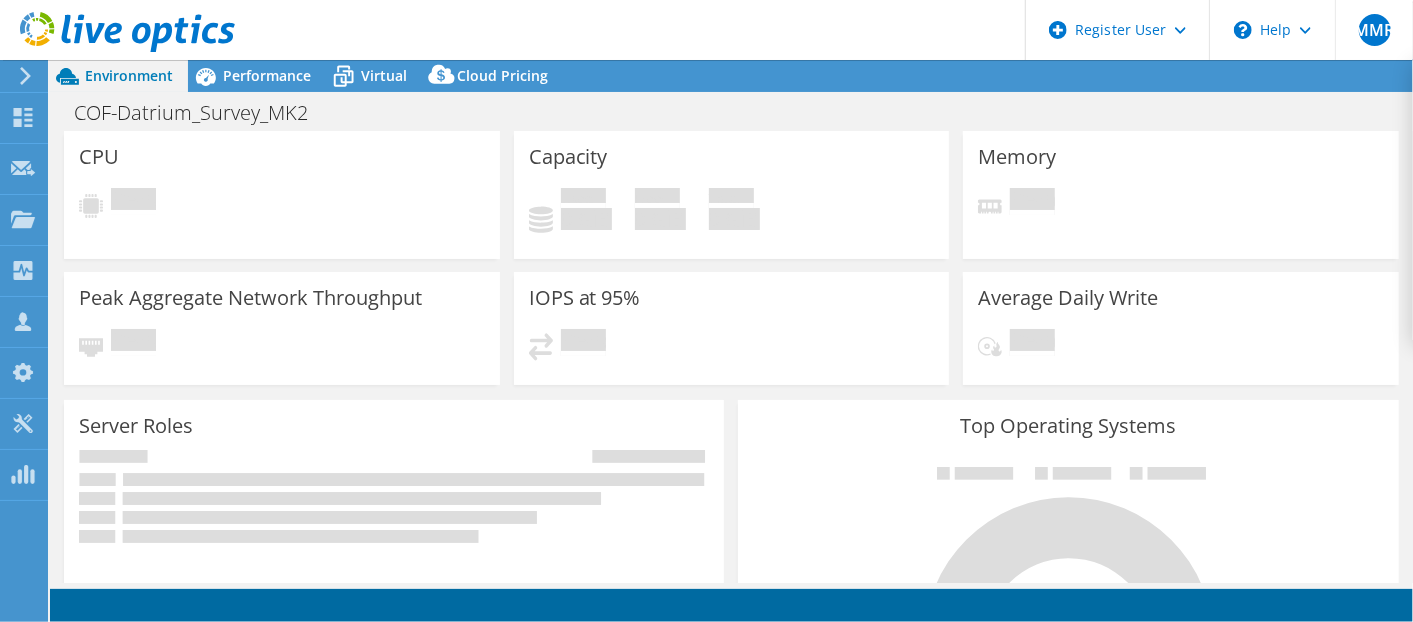 select on "EUFrankfurt" 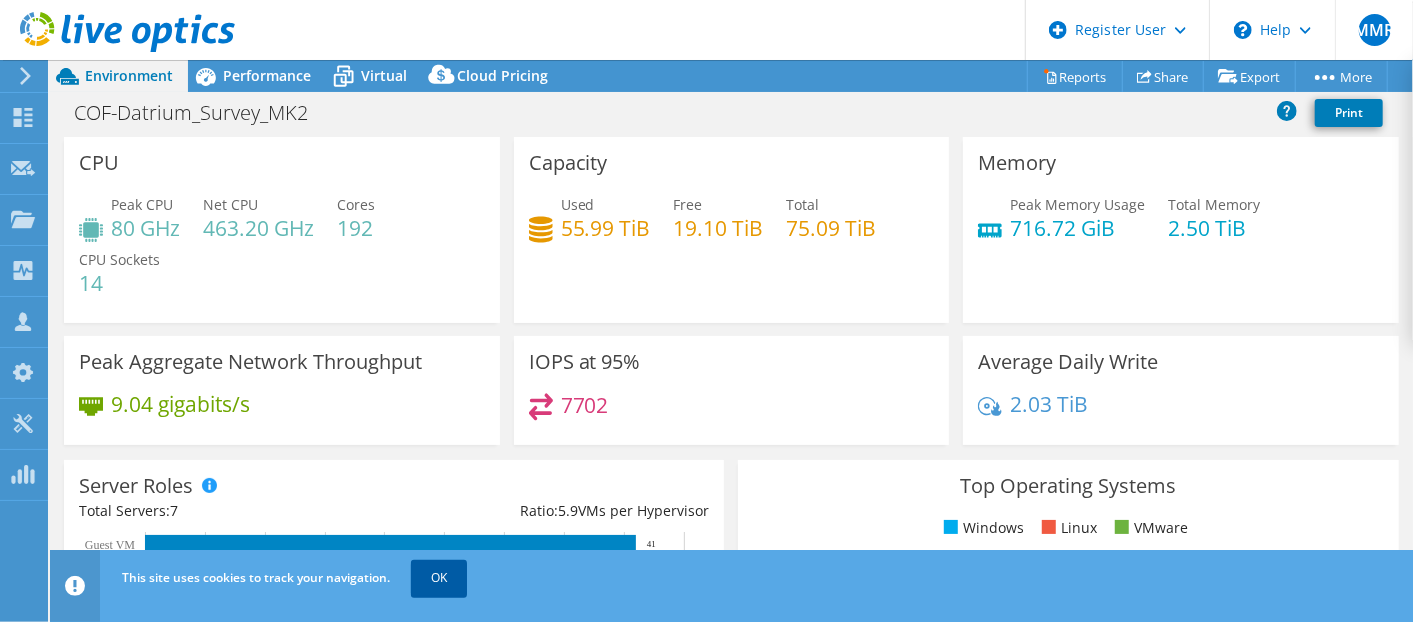 click on "OK" at bounding box center [439, 578] 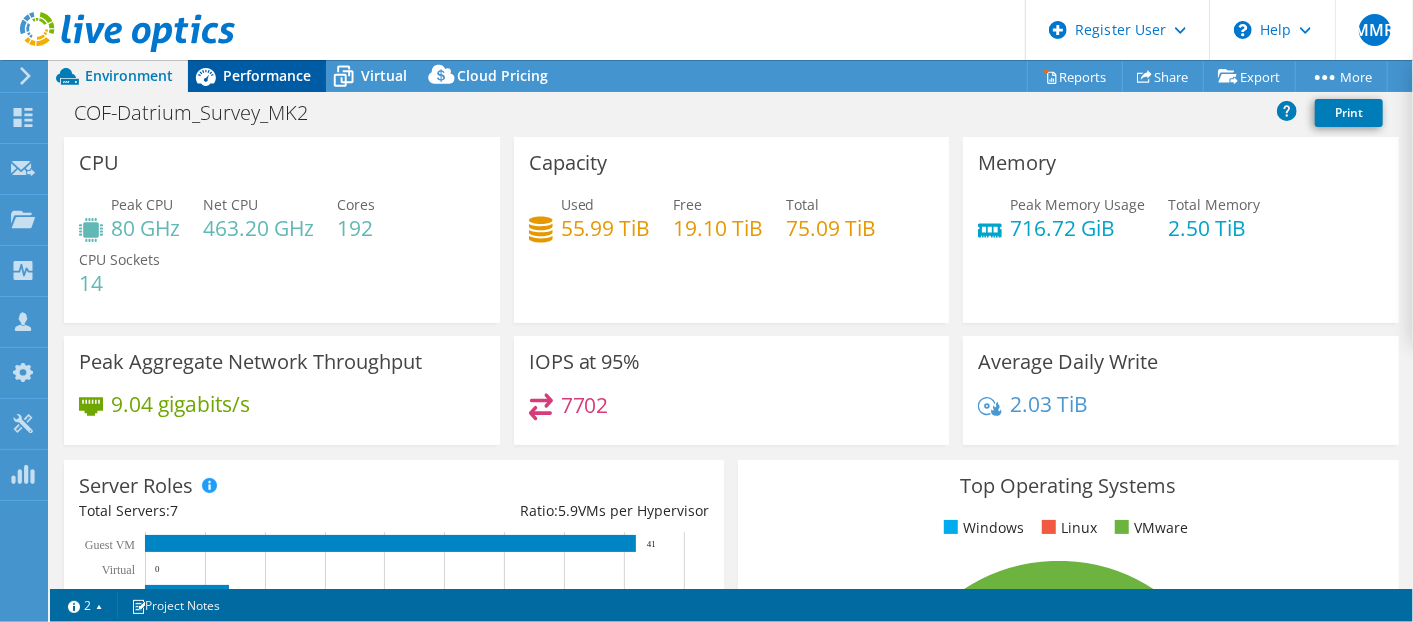 click on "Performance" at bounding box center (267, 75) 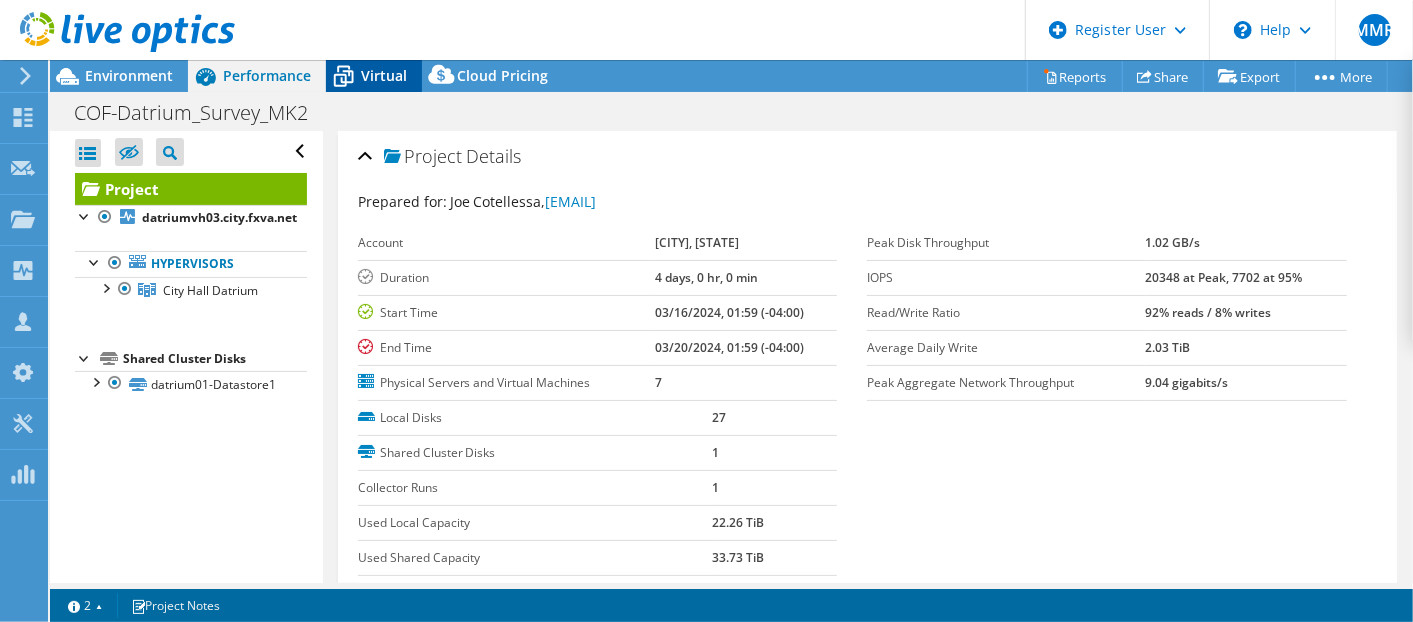 click on "Virtual" at bounding box center (384, 75) 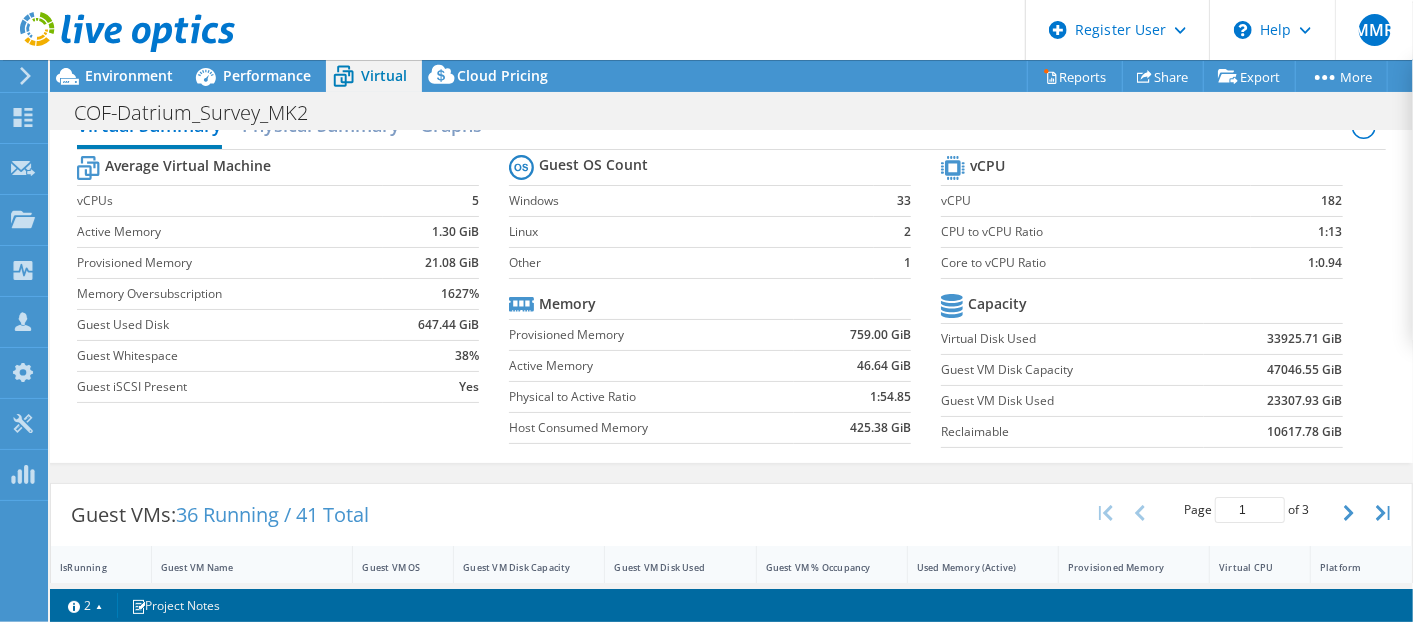 scroll, scrollTop: 76, scrollLeft: 0, axis: vertical 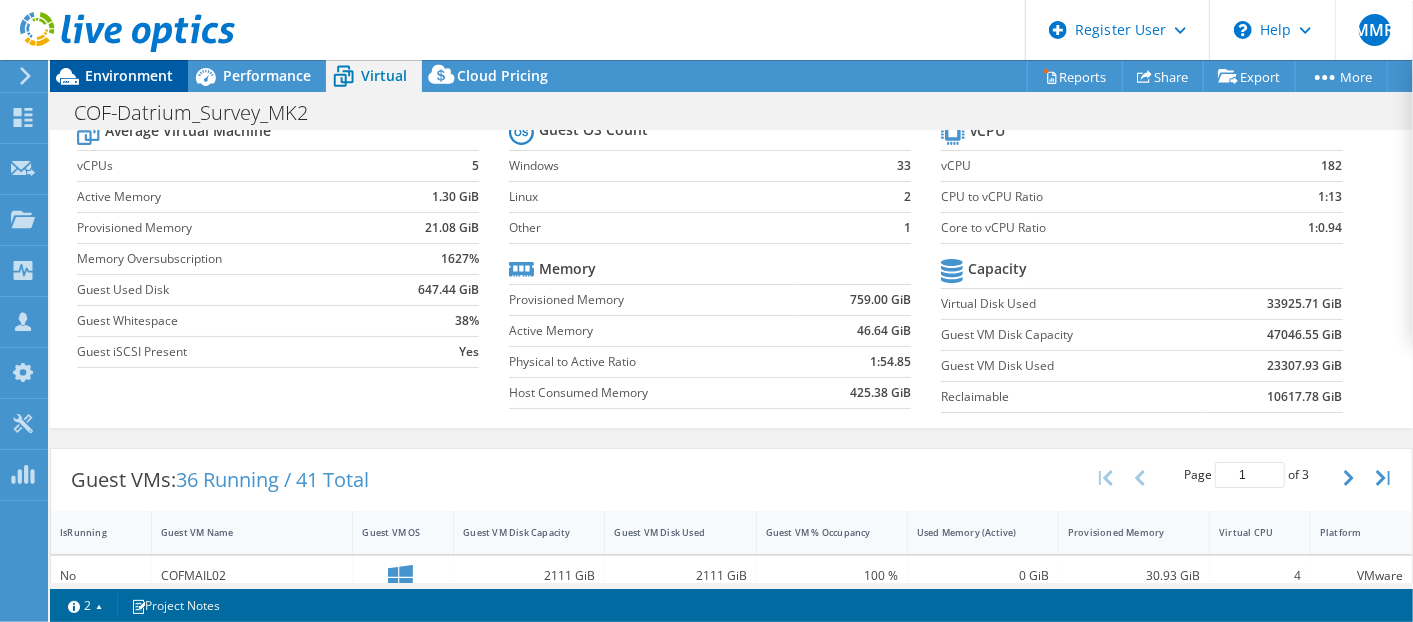 click on "Environment" at bounding box center [129, 75] 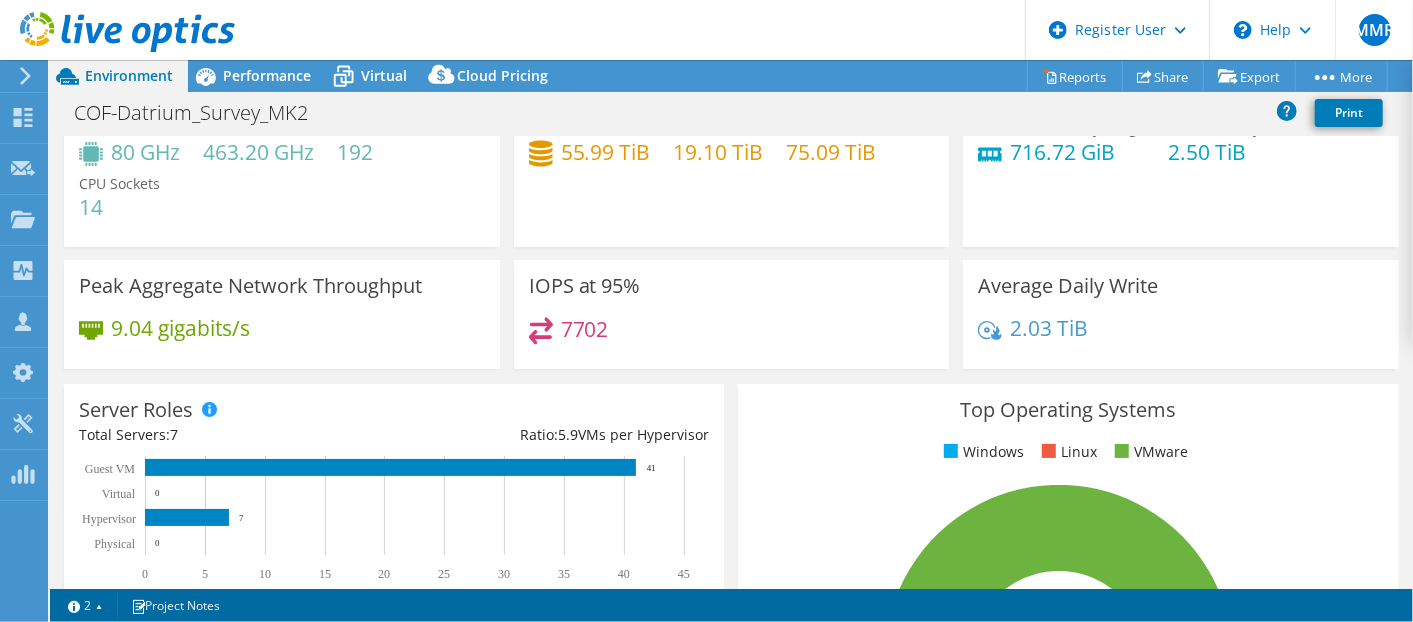 scroll, scrollTop: 0, scrollLeft: 0, axis: both 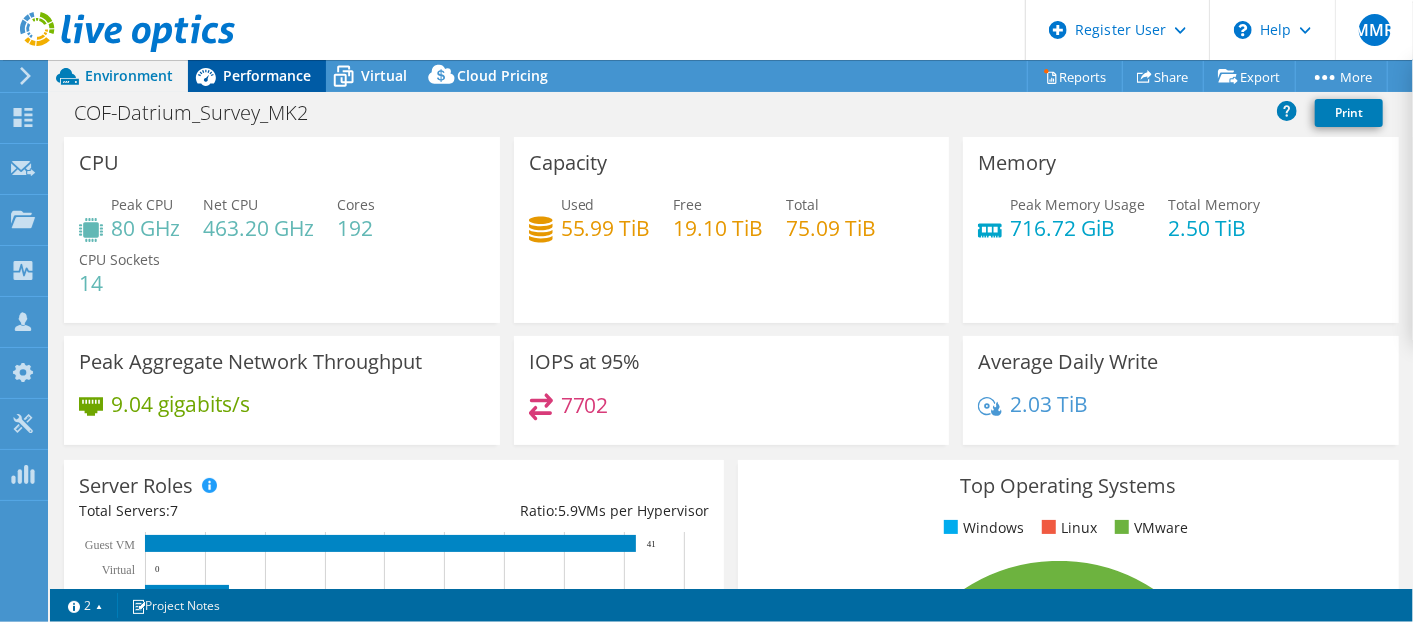 click on "Performance" at bounding box center [257, 76] 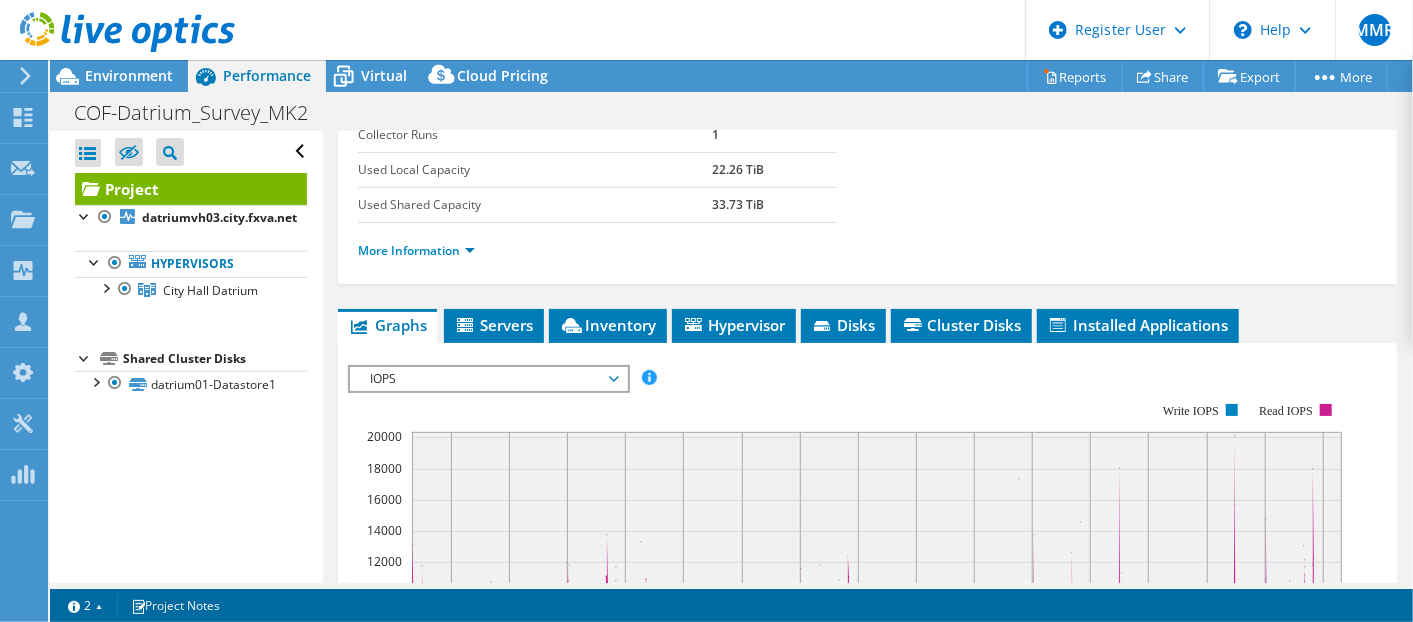 scroll, scrollTop: 512, scrollLeft: 0, axis: vertical 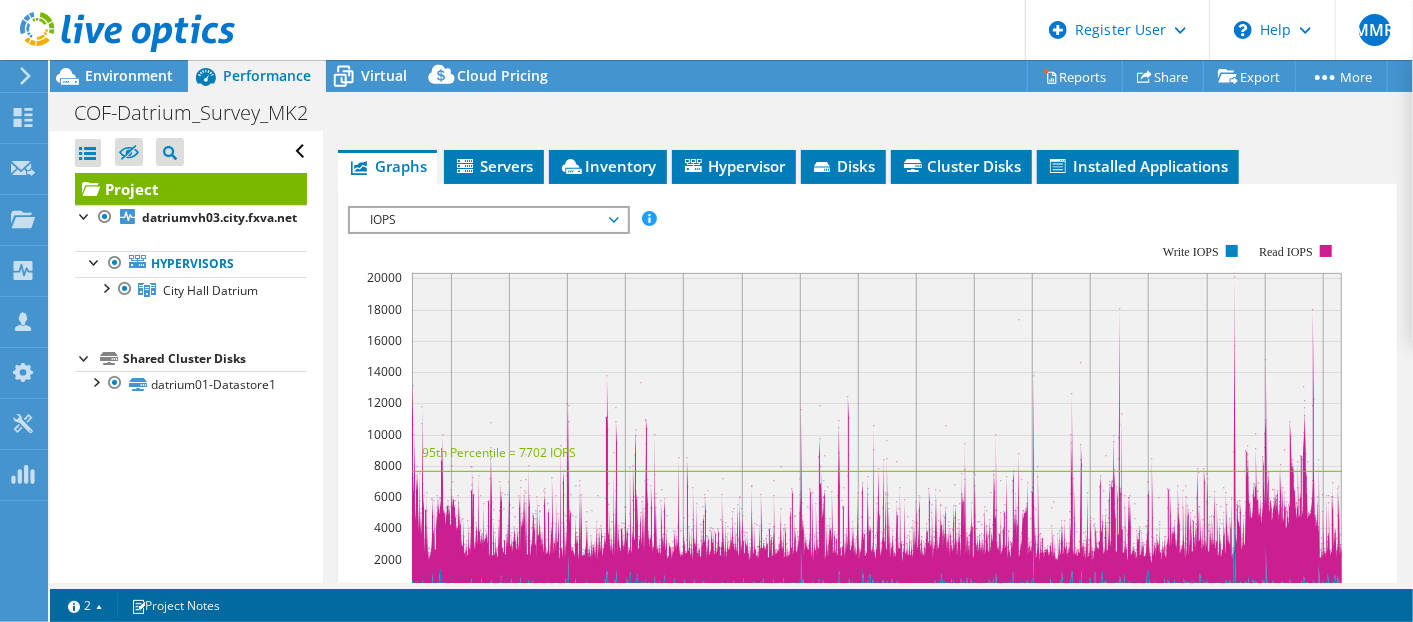 click on "IOPS" at bounding box center [488, 220] 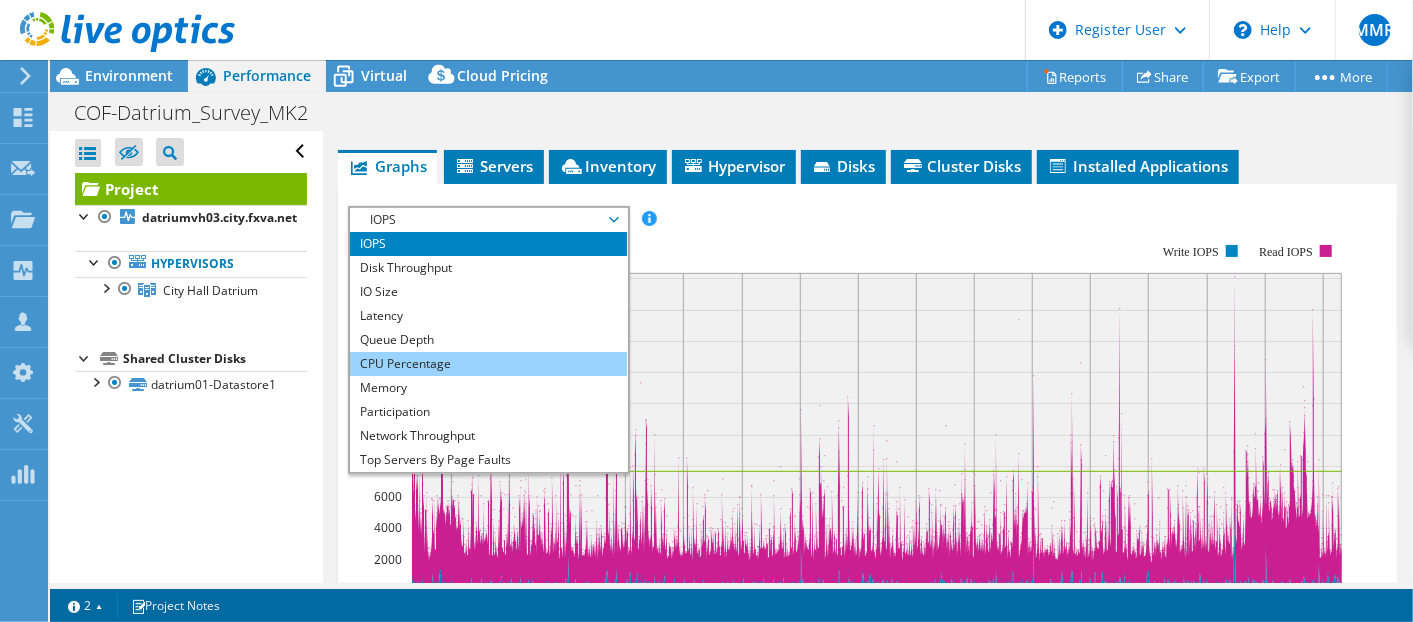 click on "CPU Percentage" at bounding box center [488, 364] 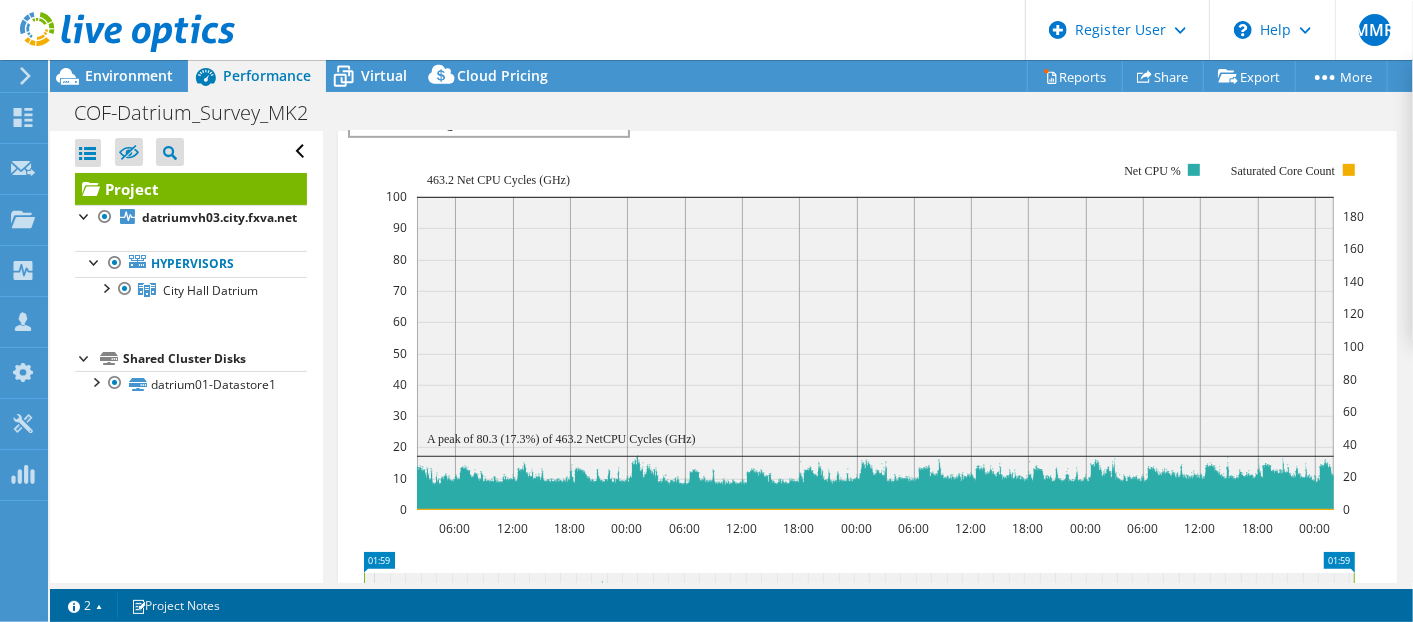 scroll, scrollTop: 642, scrollLeft: 0, axis: vertical 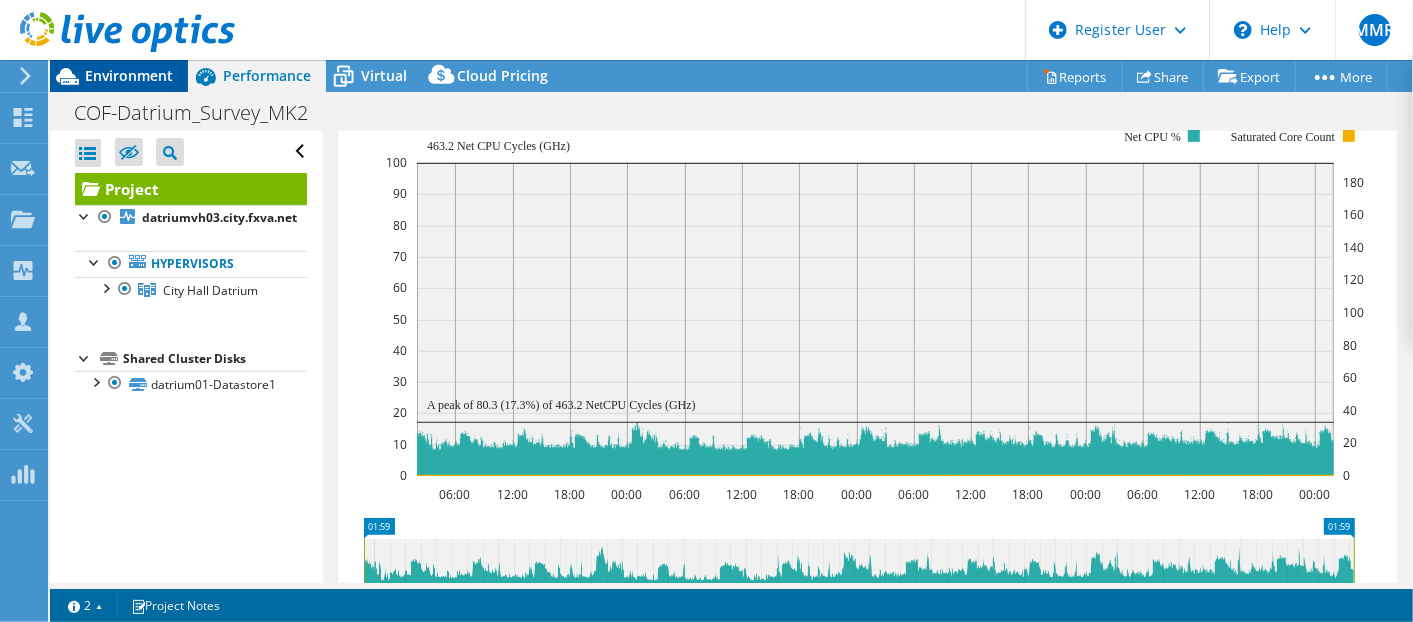 click on "Environment" at bounding box center (129, 75) 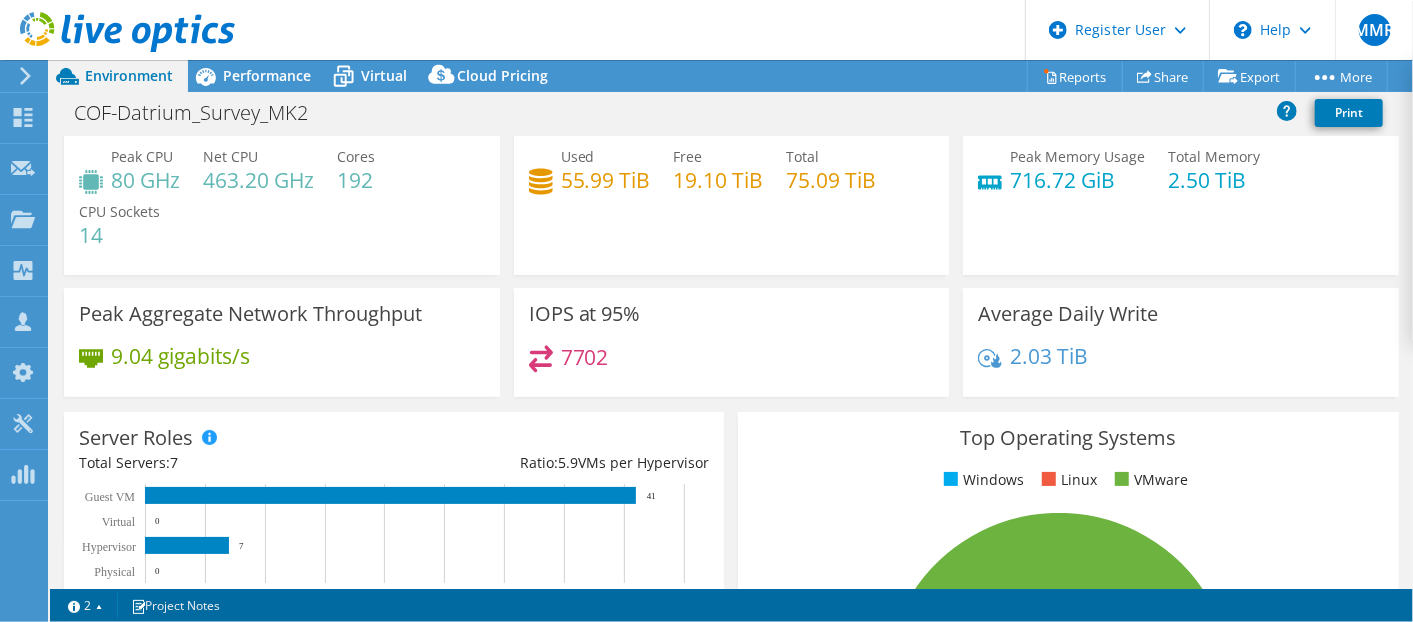 scroll, scrollTop: 44, scrollLeft: 0, axis: vertical 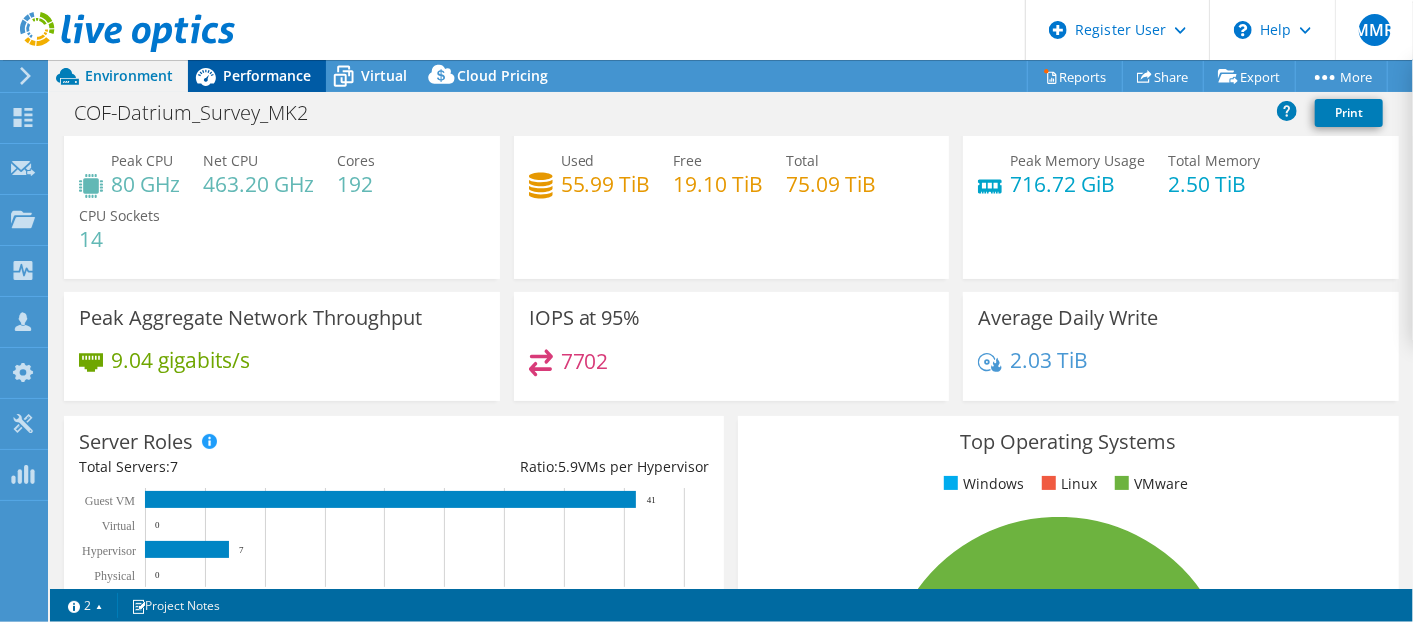 click on "Performance" at bounding box center [267, 75] 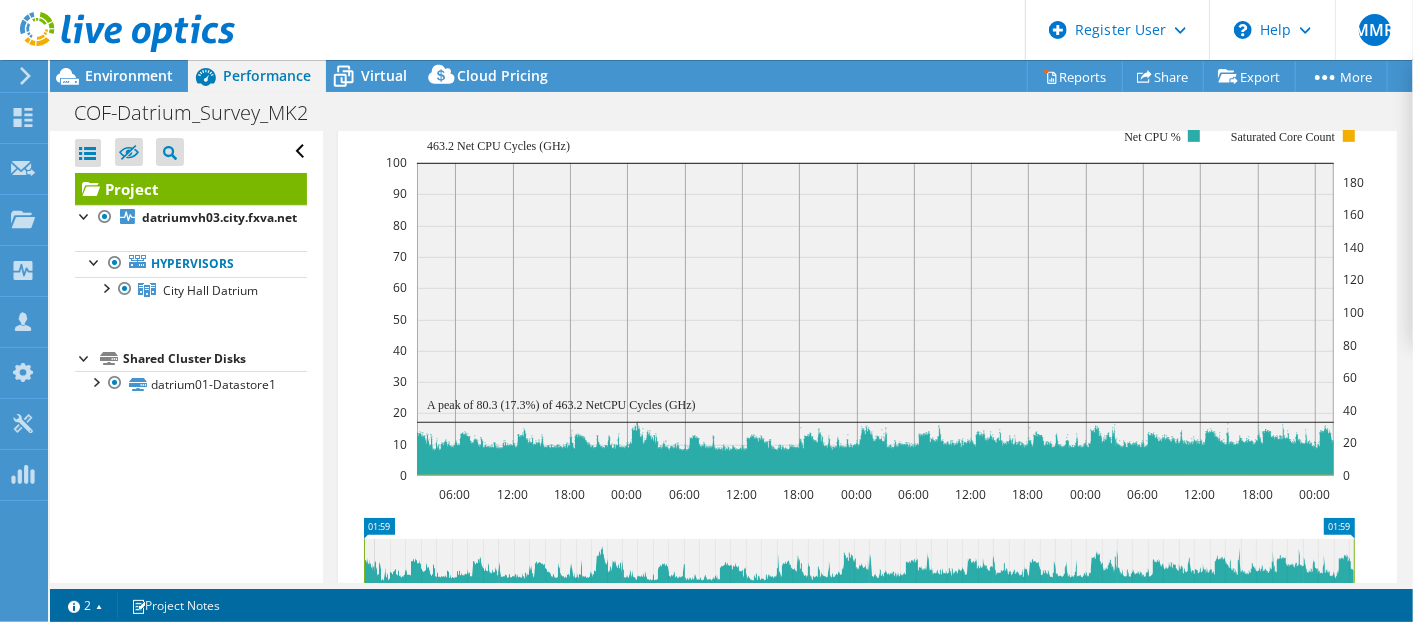 scroll, scrollTop: 0, scrollLeft: 0, axis: both 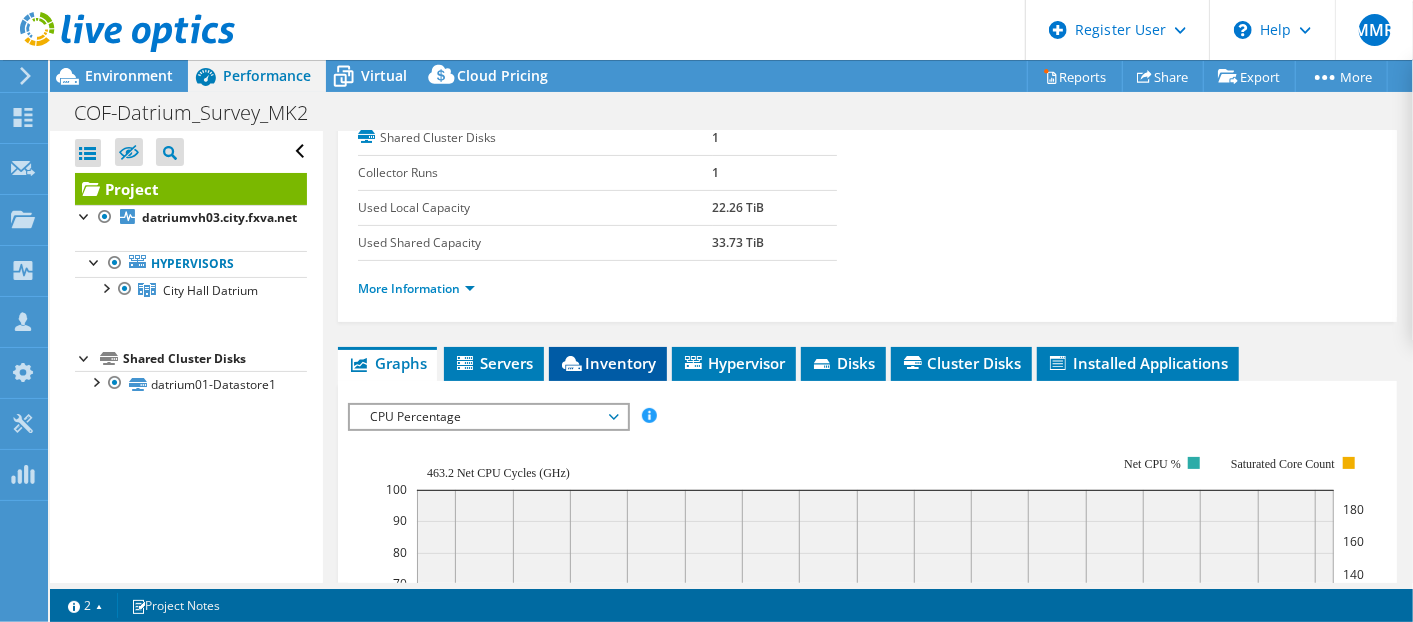 click on "Inventory" at bounding box center [608, 363] 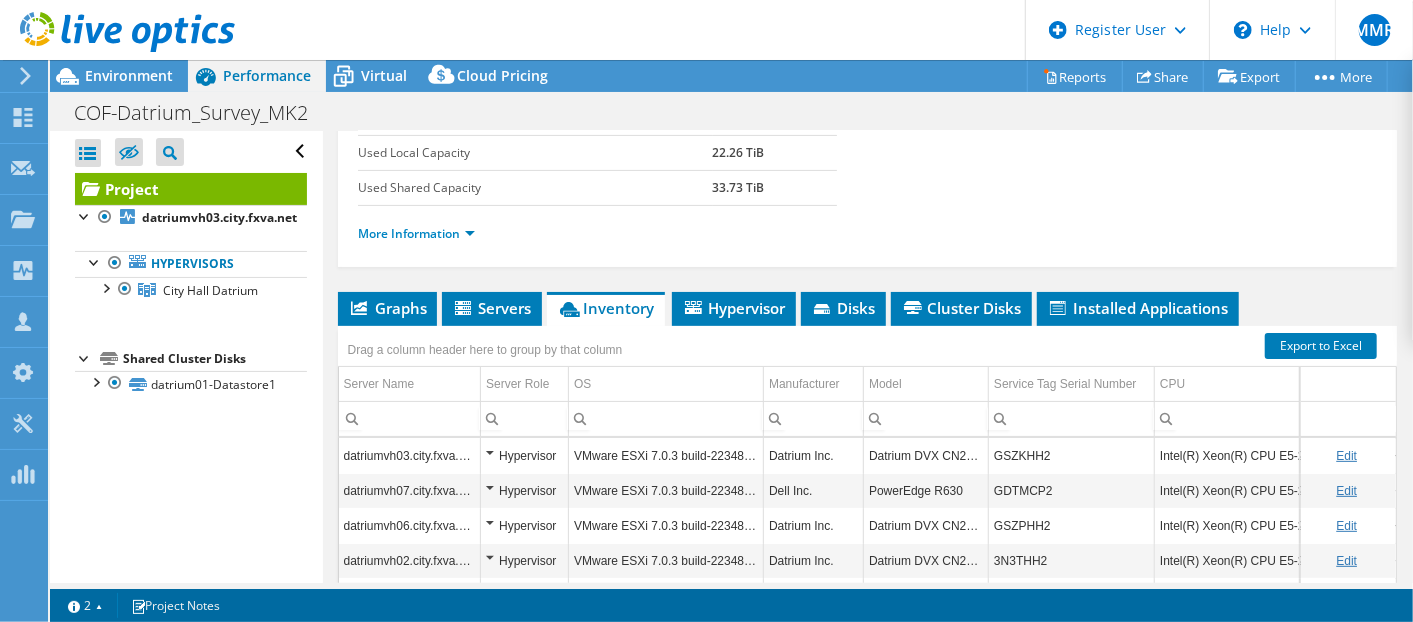 scroll, scrollTop: 373, scrollLeft: 0, axis: vertical 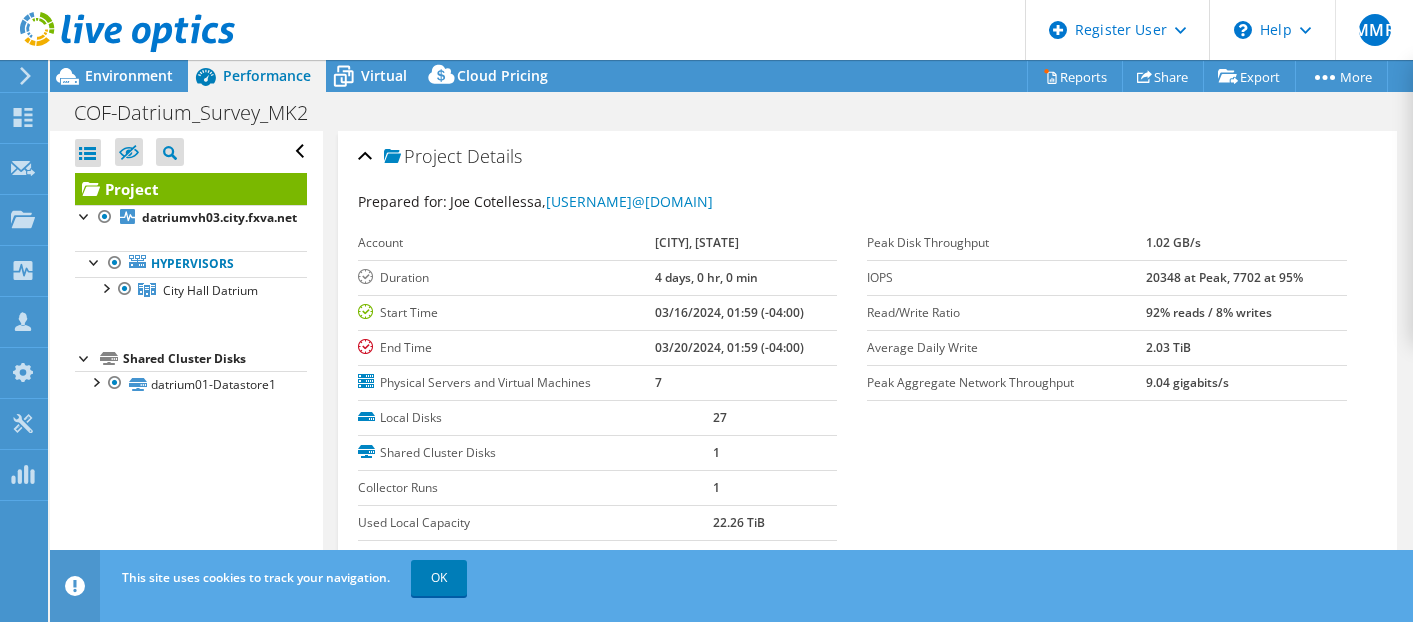 select on "EUFrankfurt" 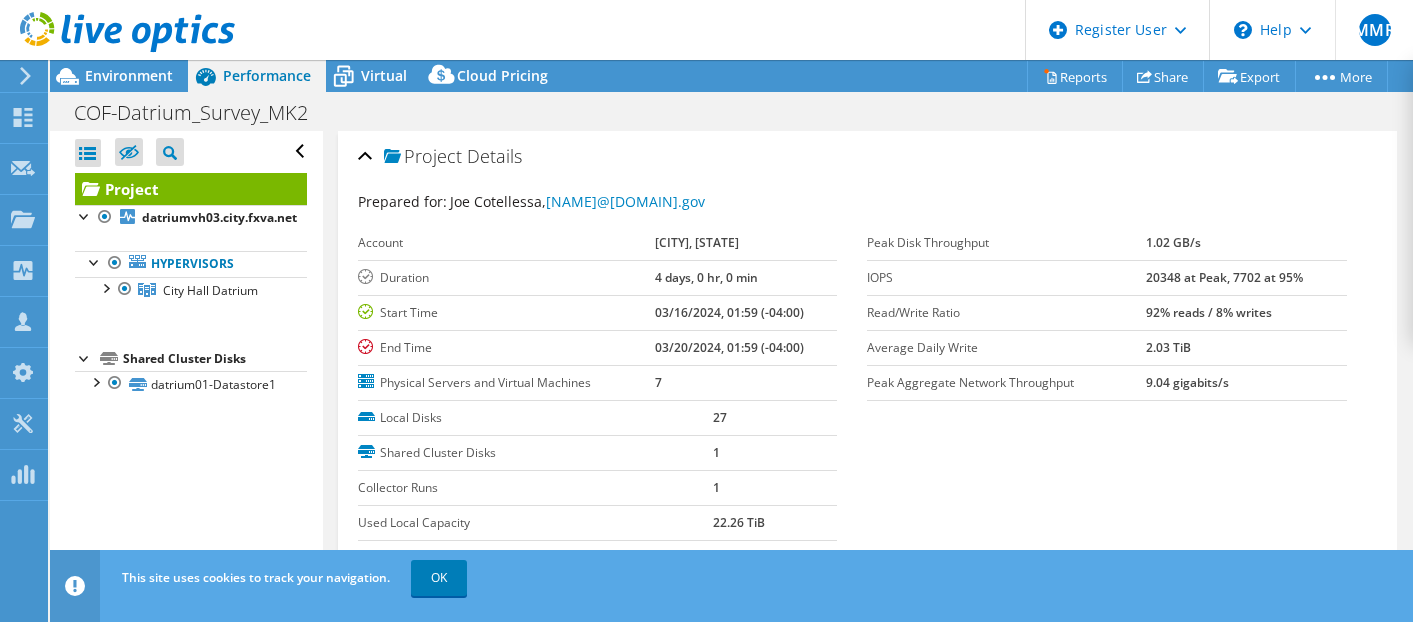 select on "EUFrankfurt" 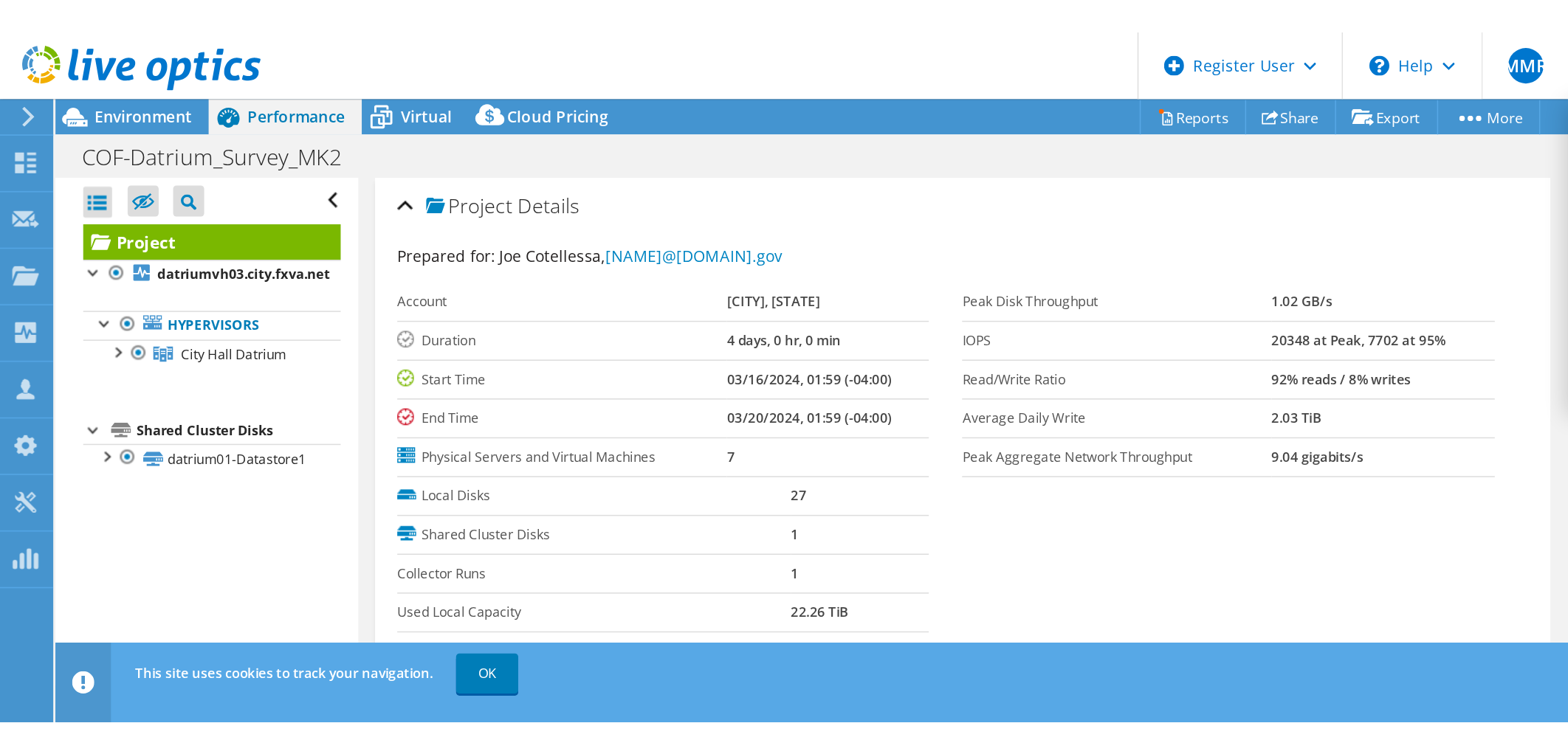 scroll, scrollTop: 0, scrollLeft: 0, axis: both 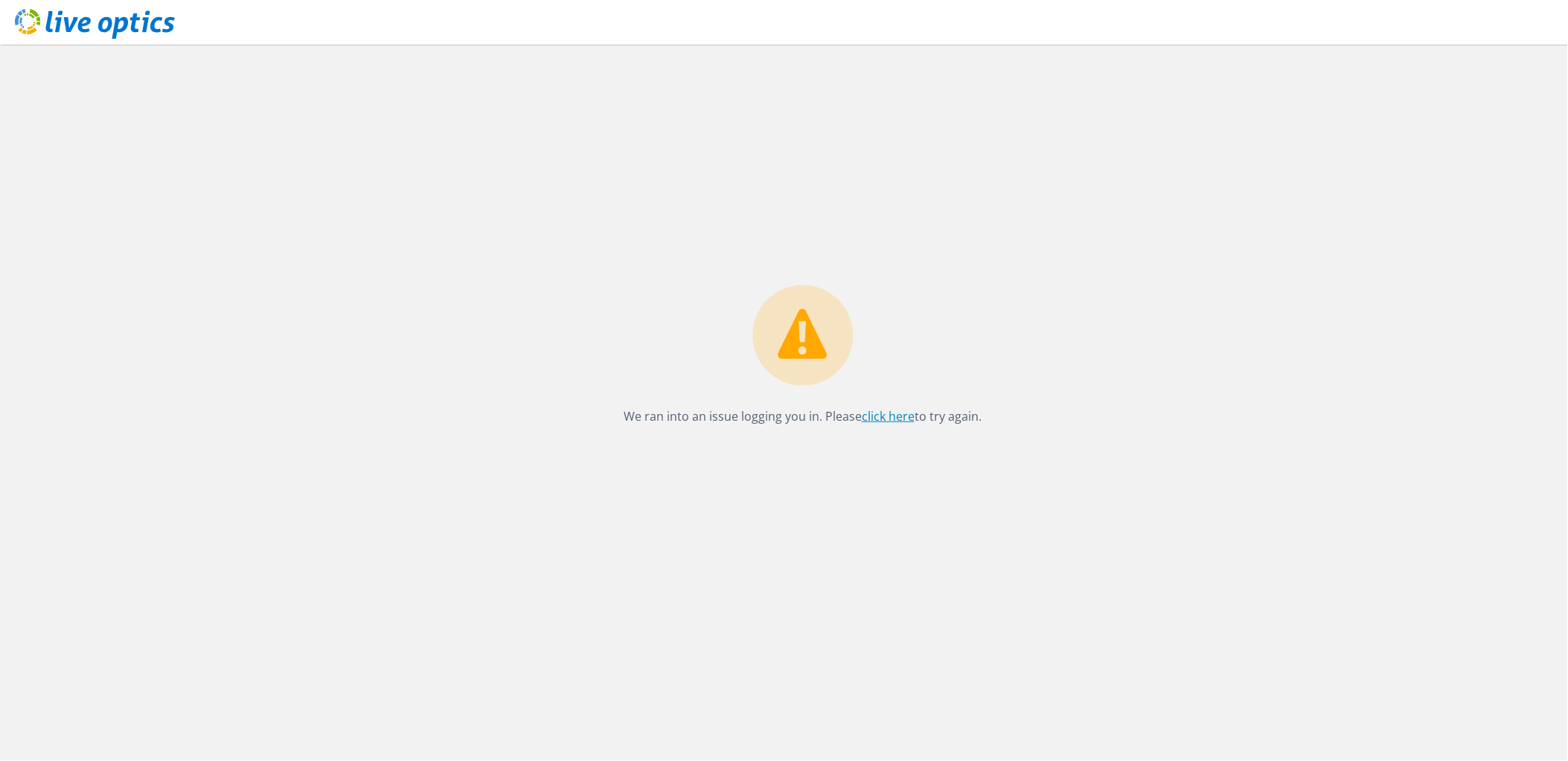 click on "click here" at bounding box center [888, 416] 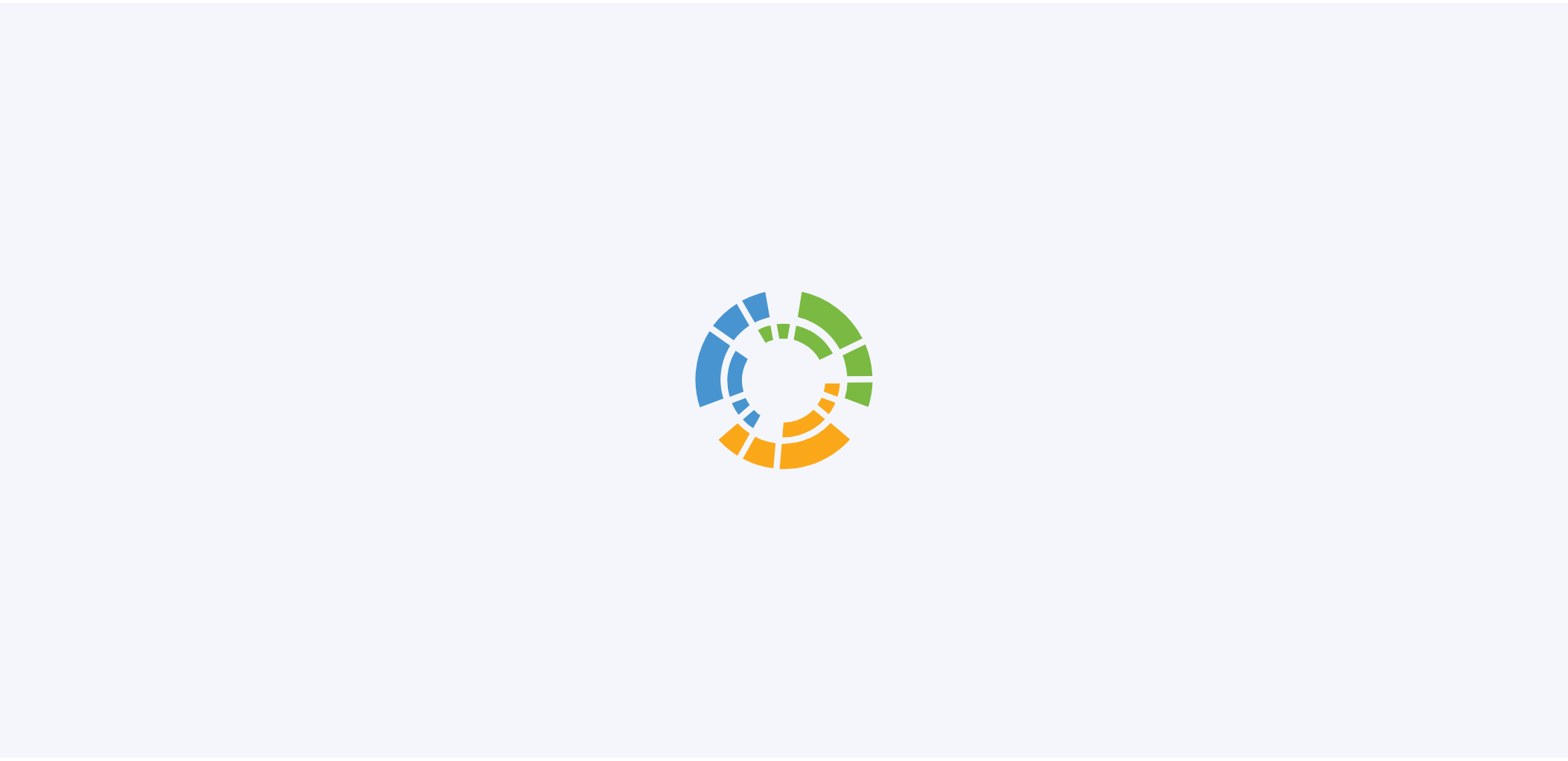 scroll, scrollTop: 0, scrollLeft: 0, axis: both 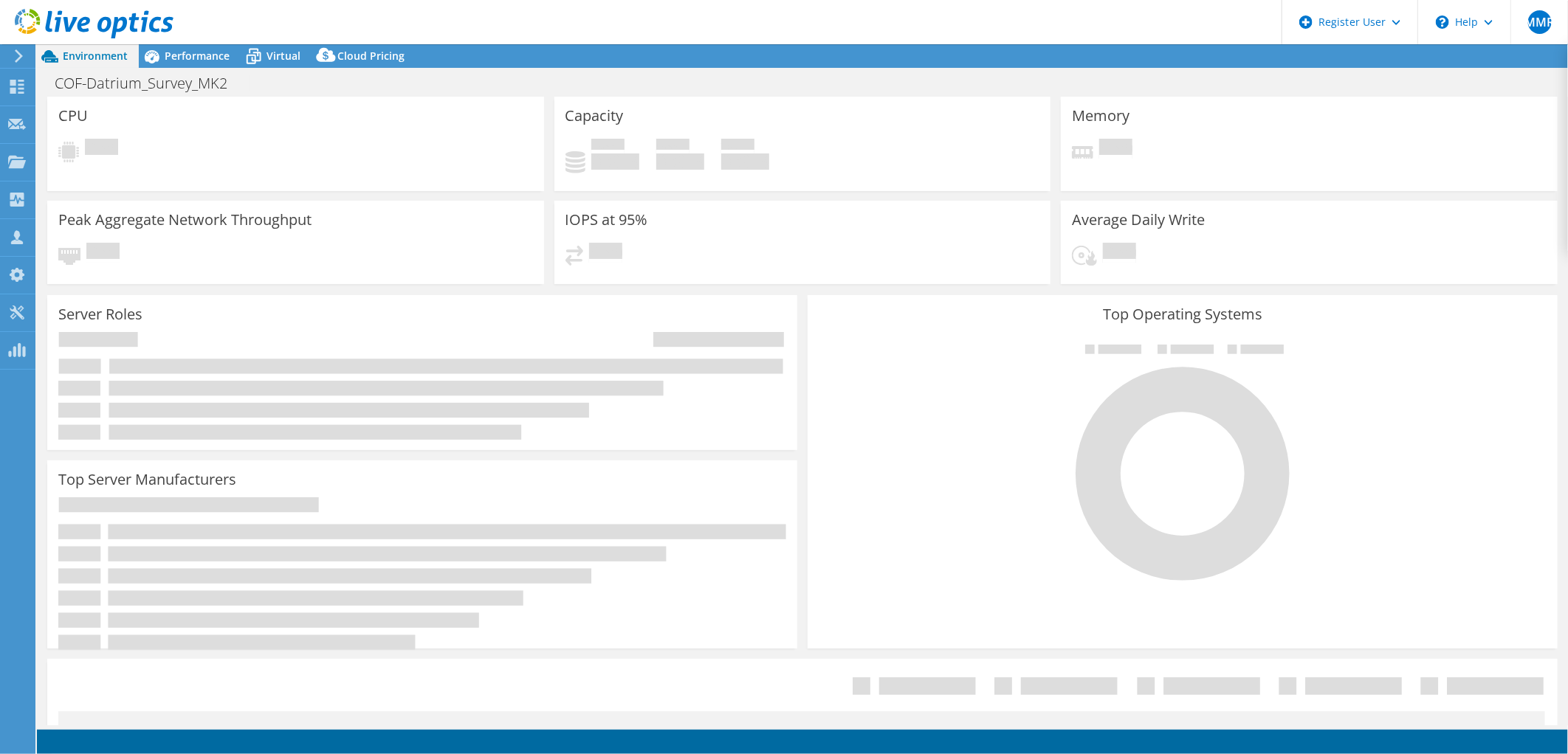 select on "EUFrankfurt" 